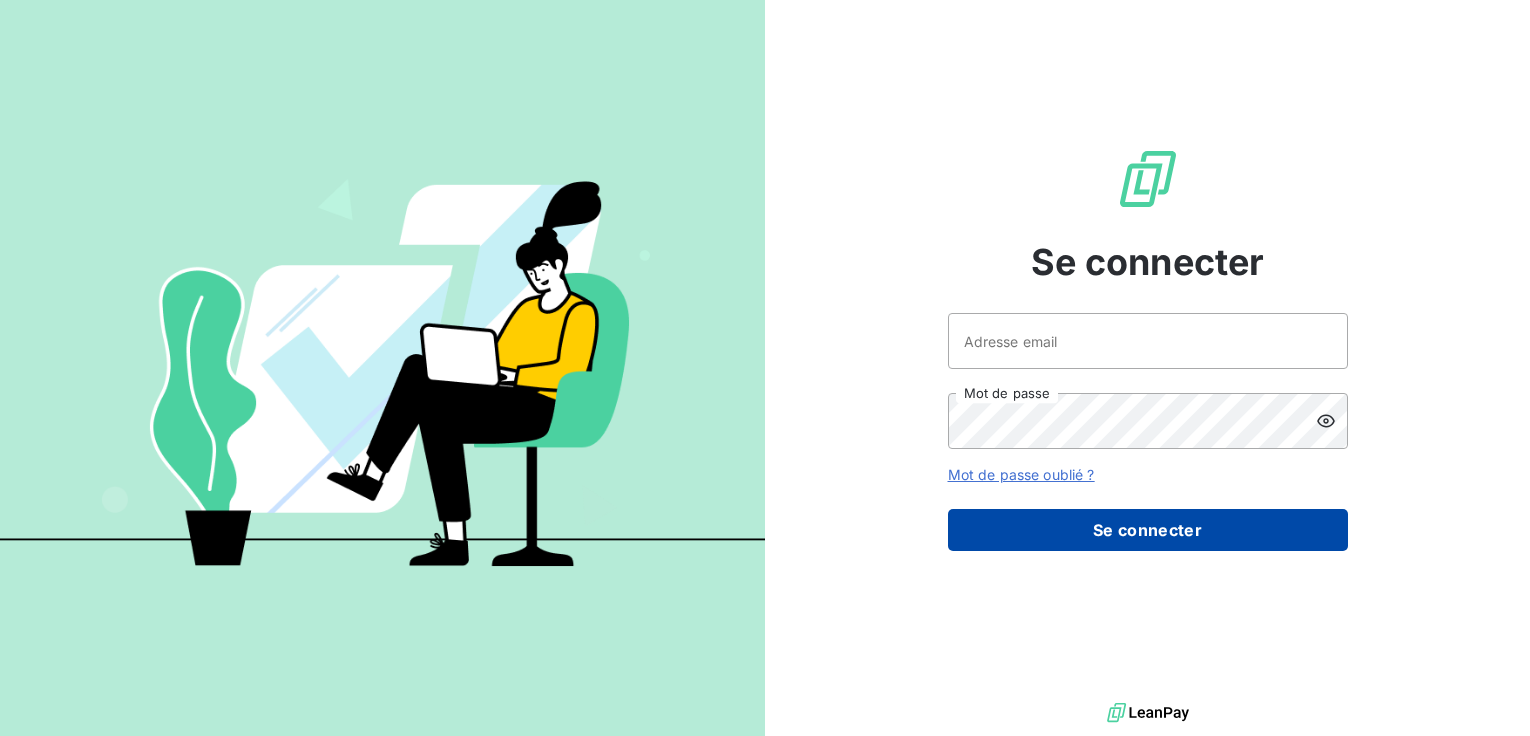 scroll, scrollTop: 0, scrollLeft: 0, axis: both 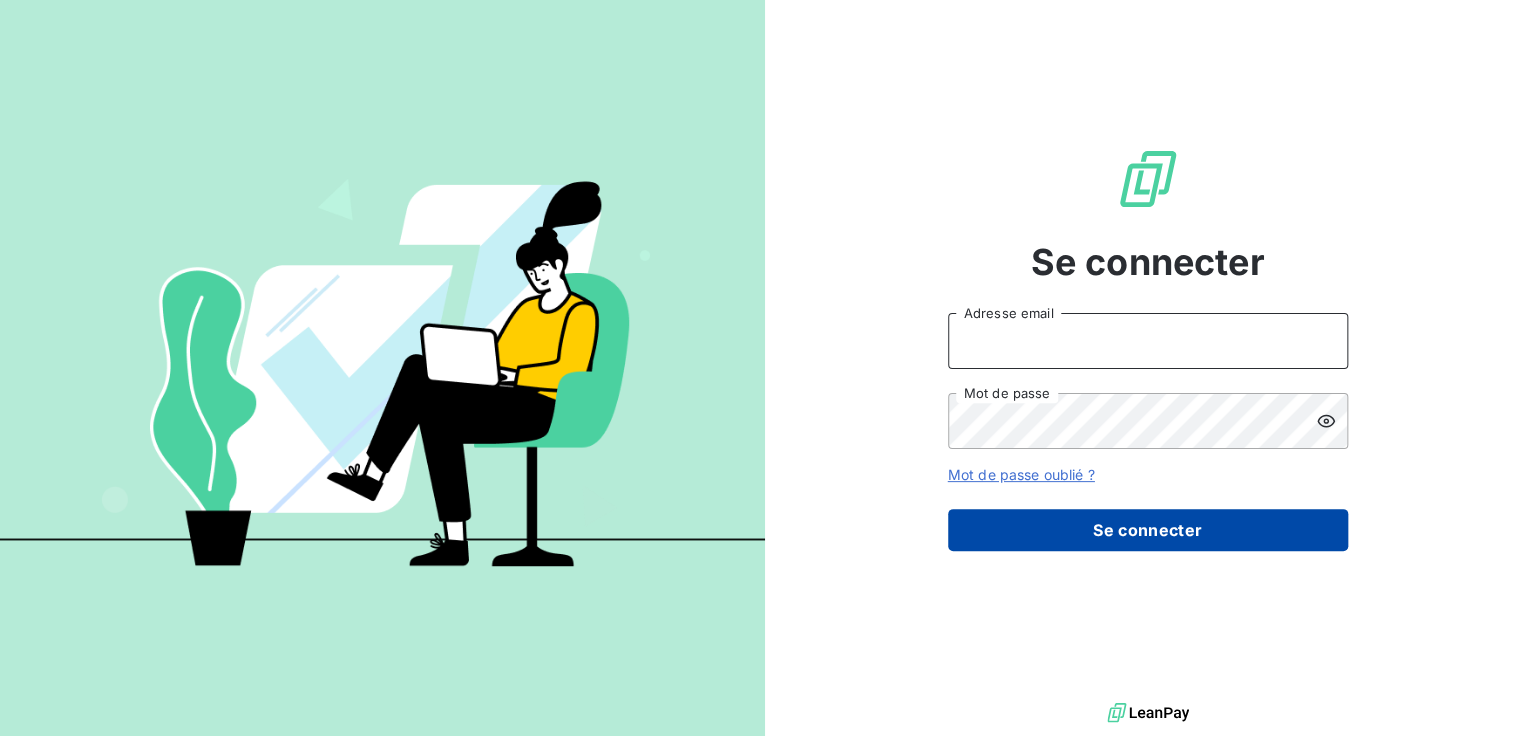 type on "compta.client@example.com" 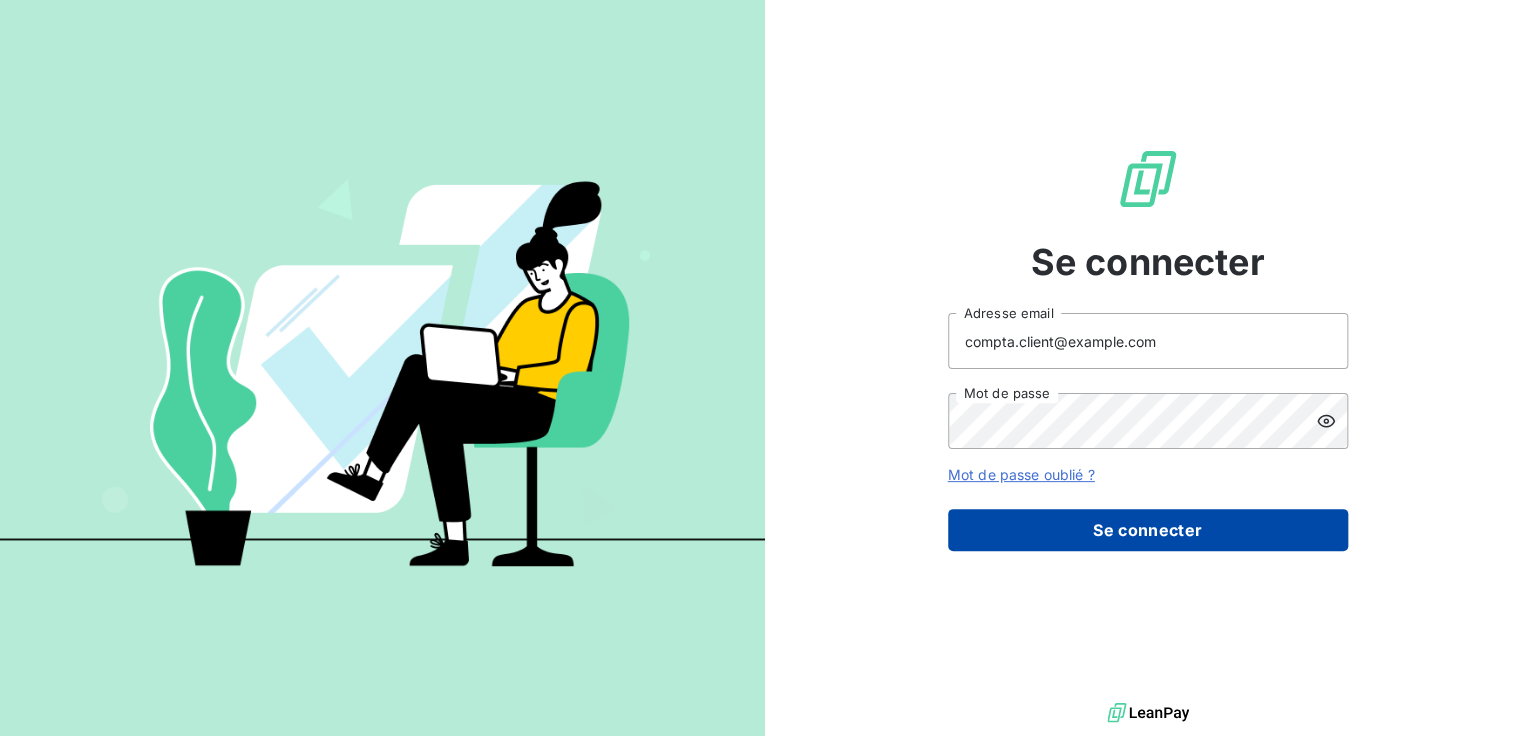 click on "Se connecter" at bounding box center [1148, 530] 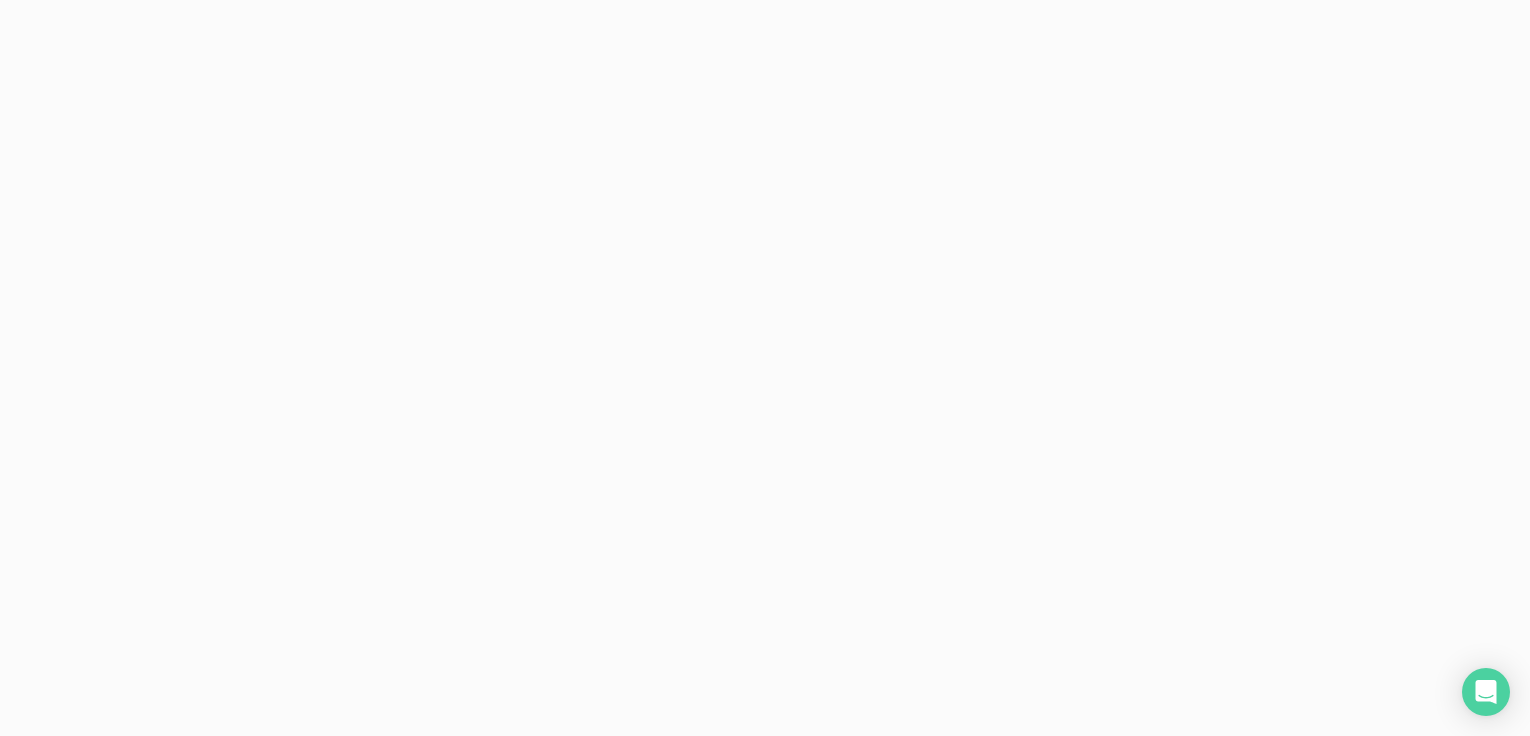 scroll, scrollTop: 0, scrollLeft: 0, axis: both 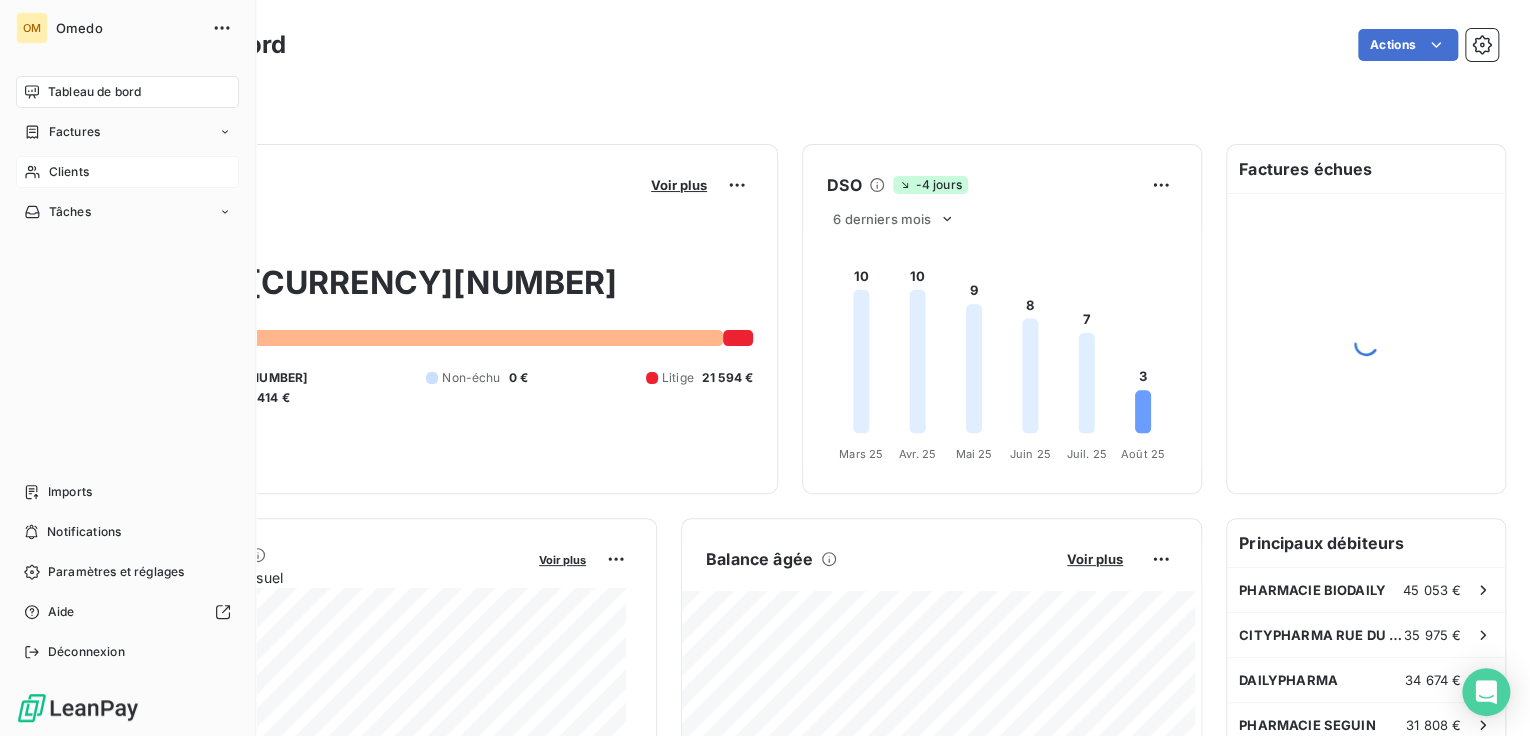 click 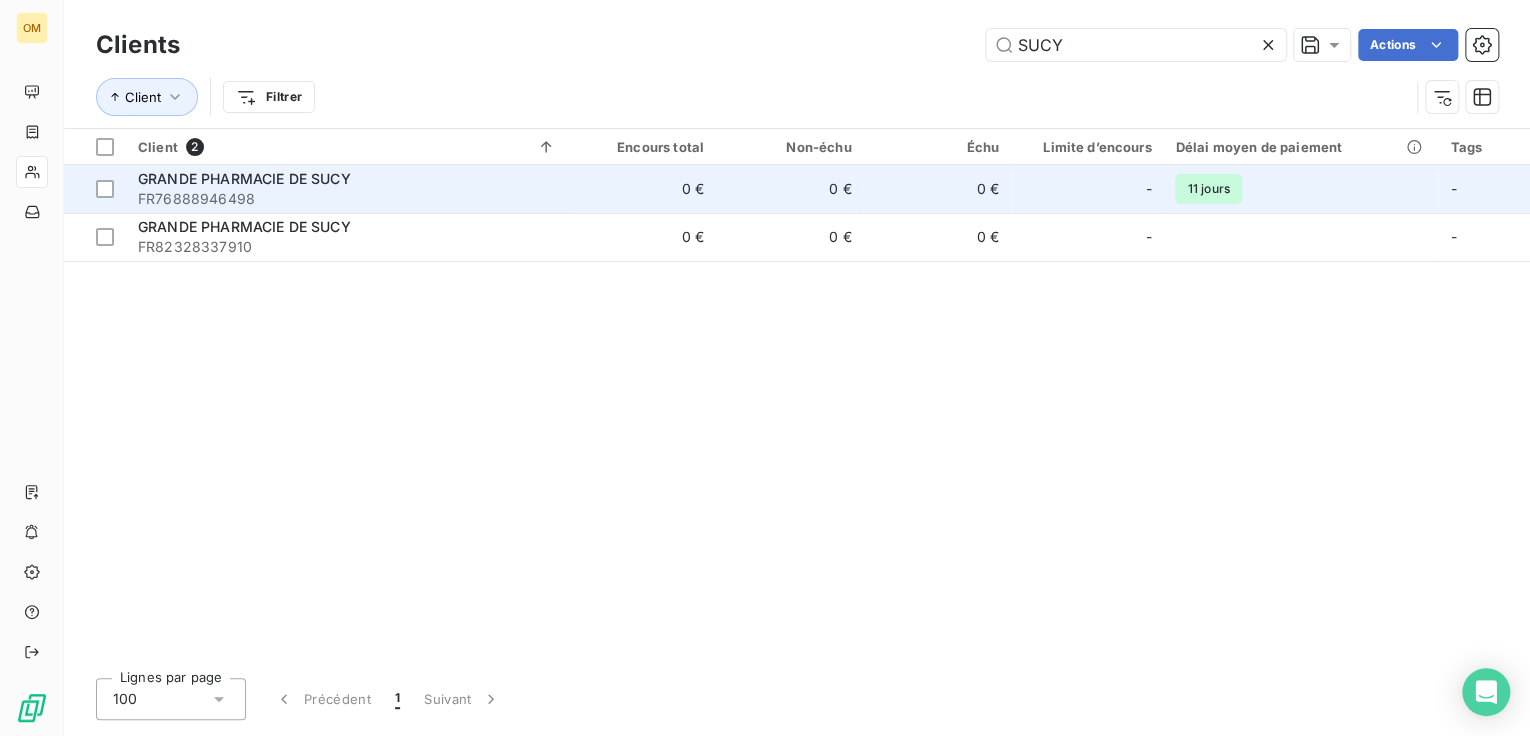 type on "SUCY" 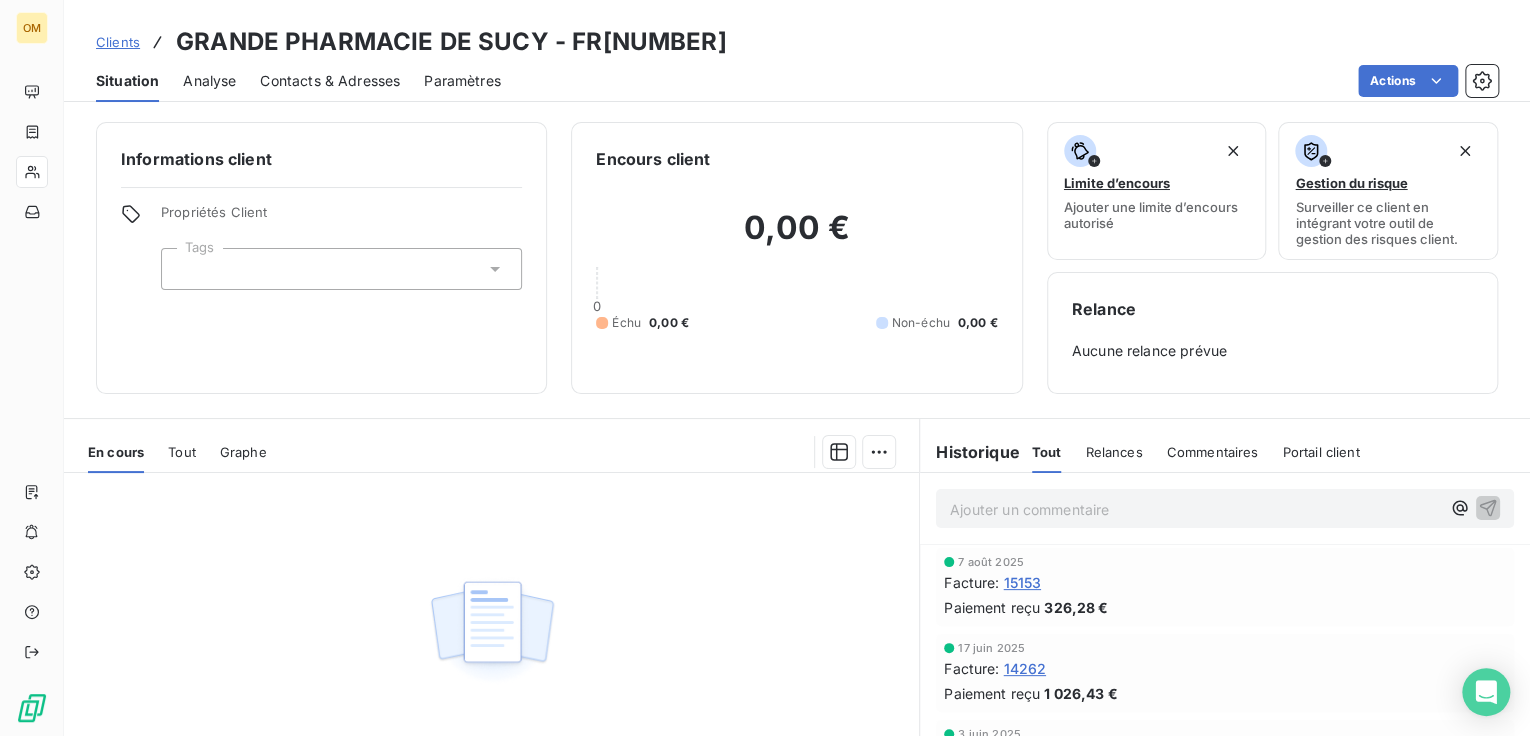 click on "15153" at bounding box center (1022, 582) 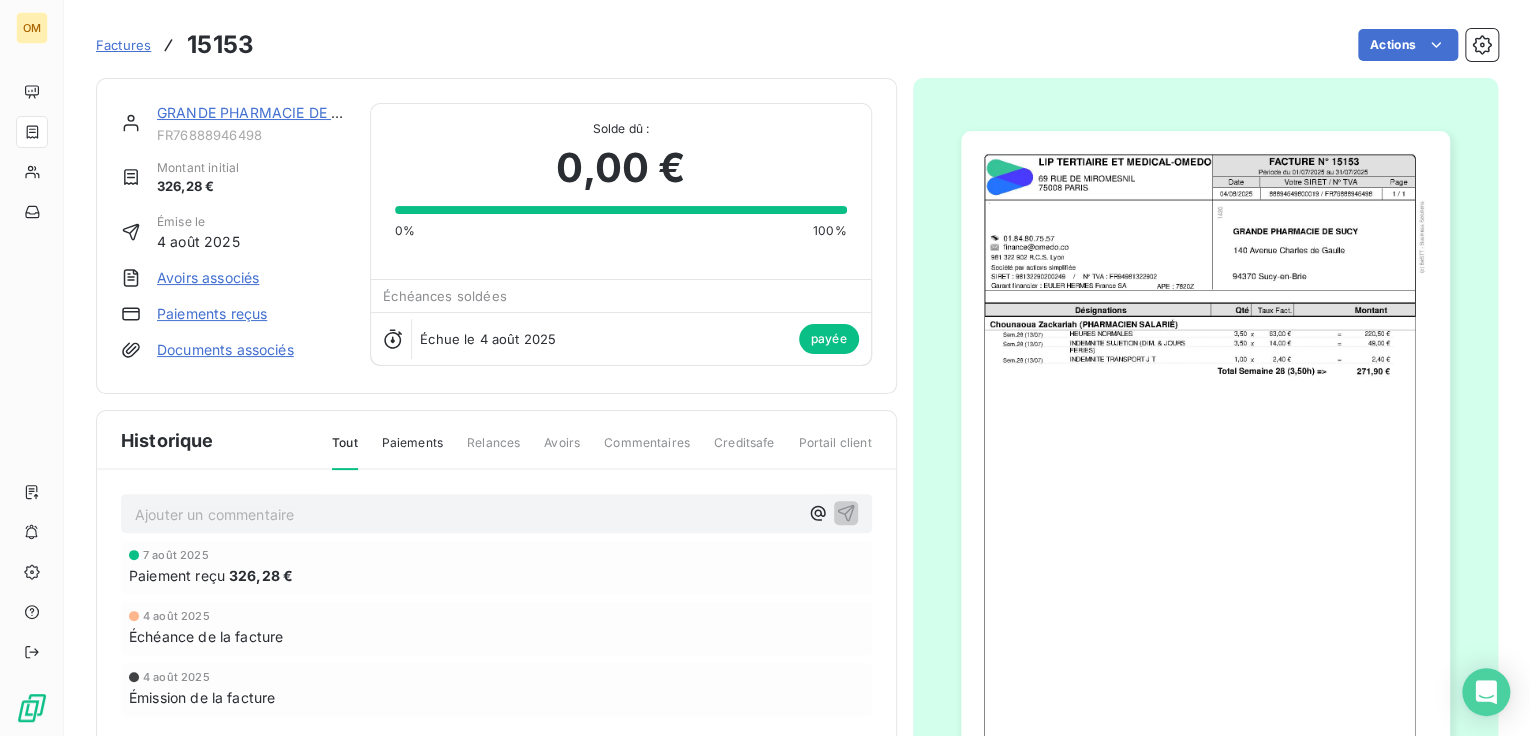 click at bounding box center (1205, 476) 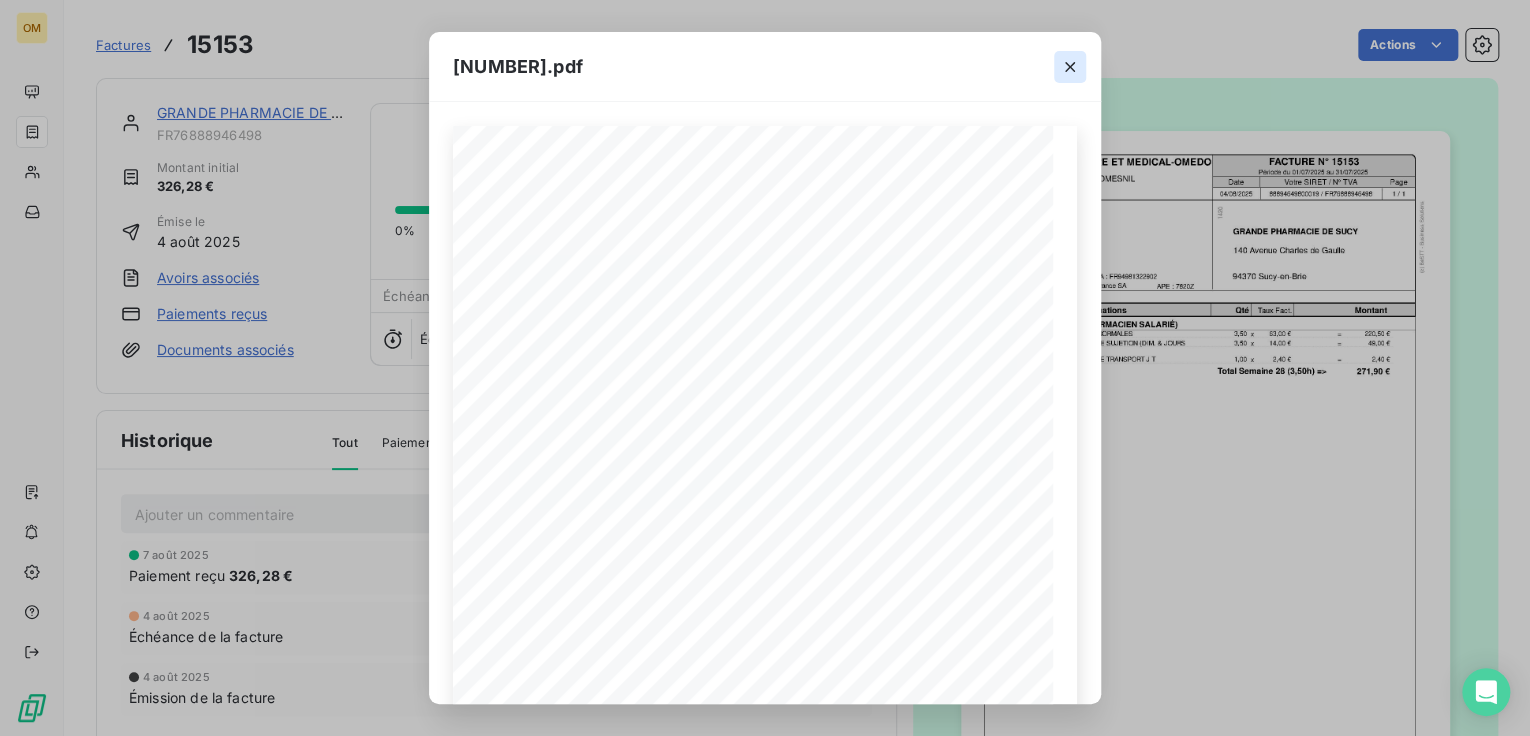 click 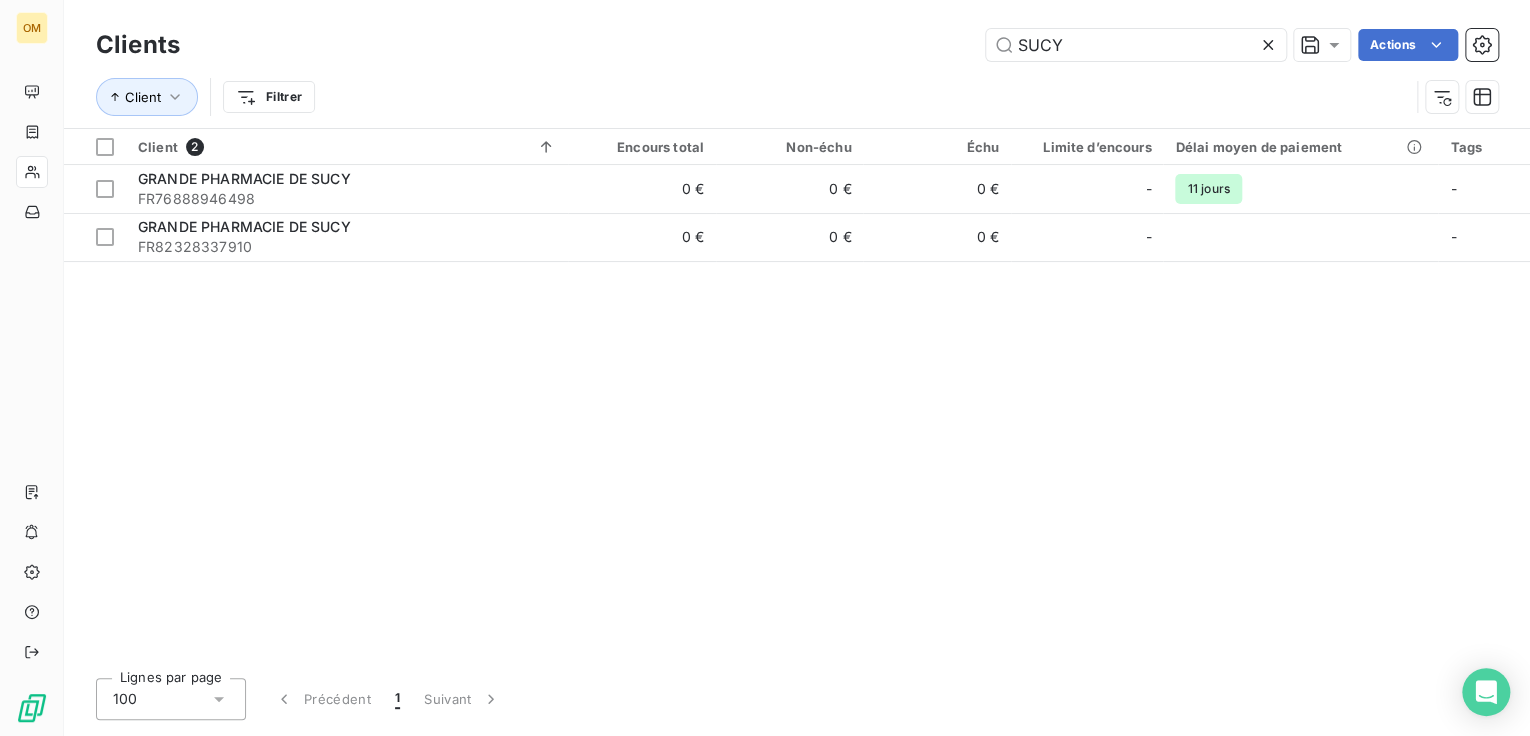 drag, startPoint x: 1120, startPoint y: 52, endPoint x: 768, endPoint y: 74, distance: 352.68683 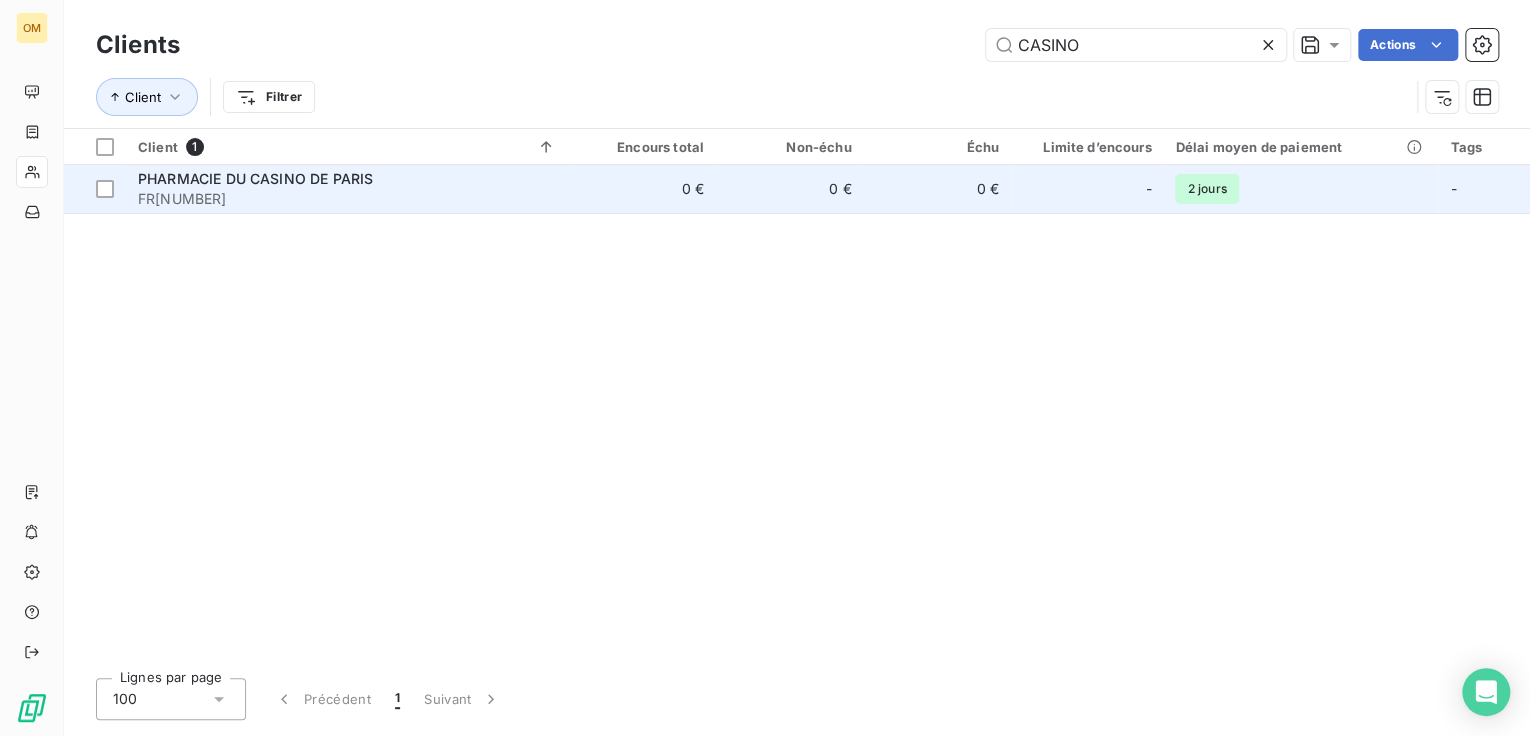 type on "CASINO" 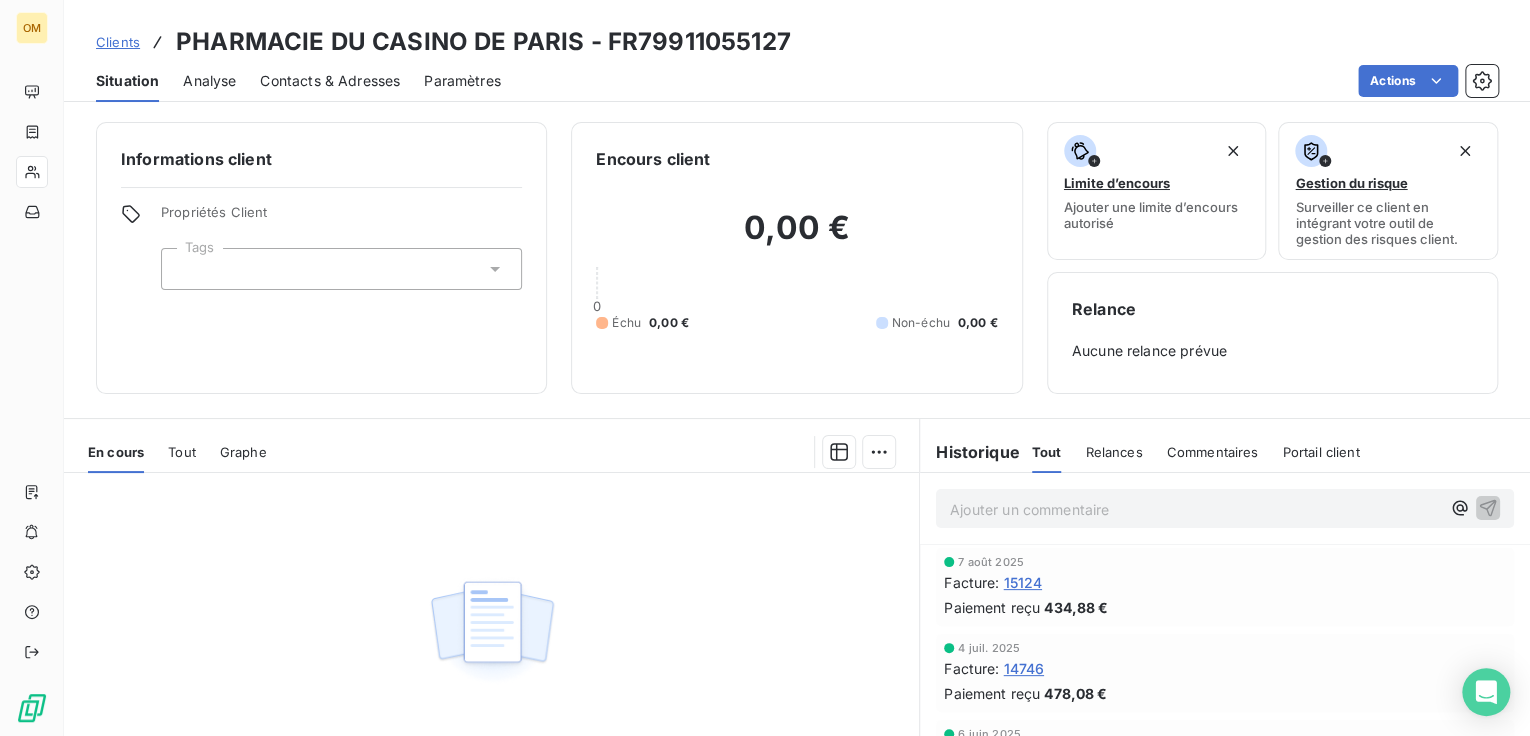 click on "15124" at bounding box center [1022, 582] 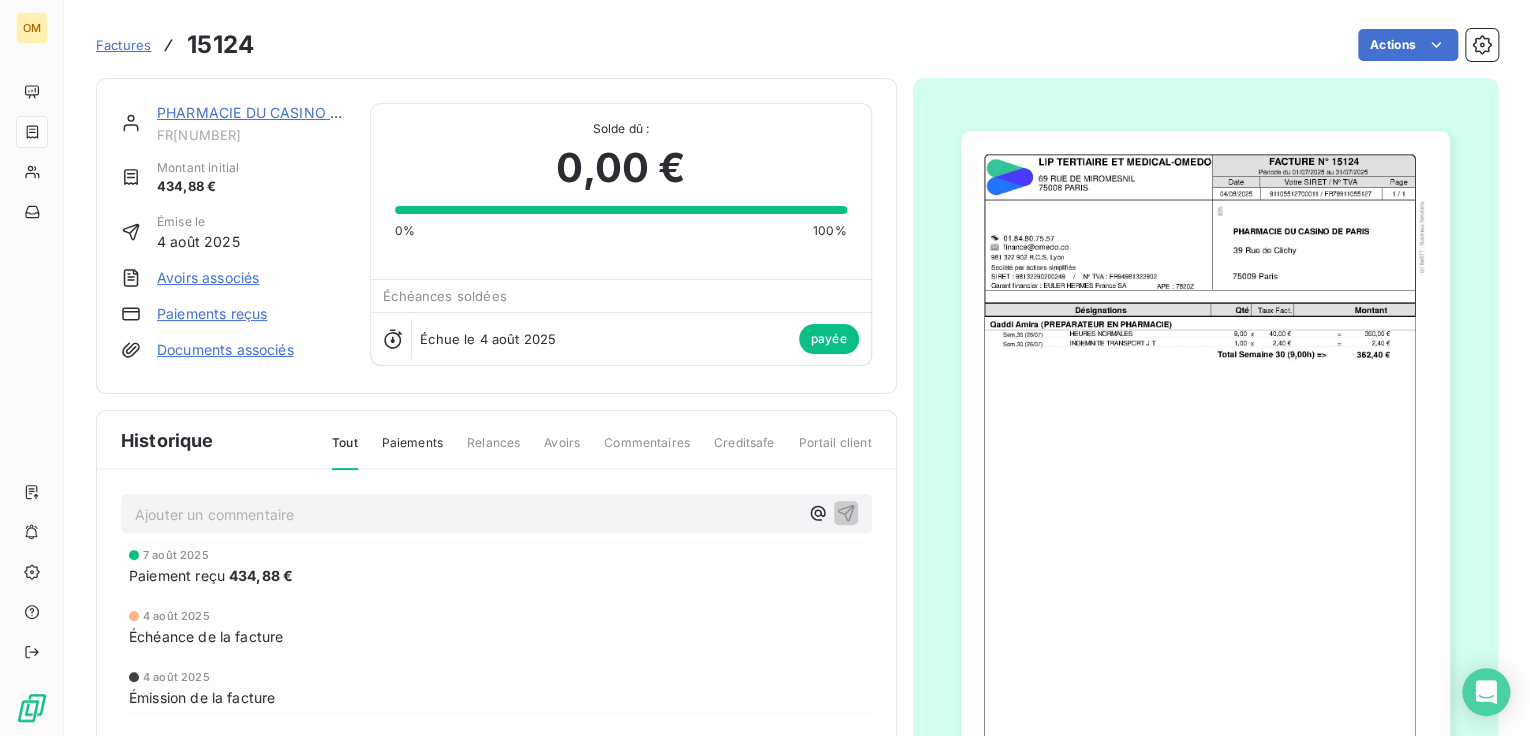 click at bounding box center (1205, 476) 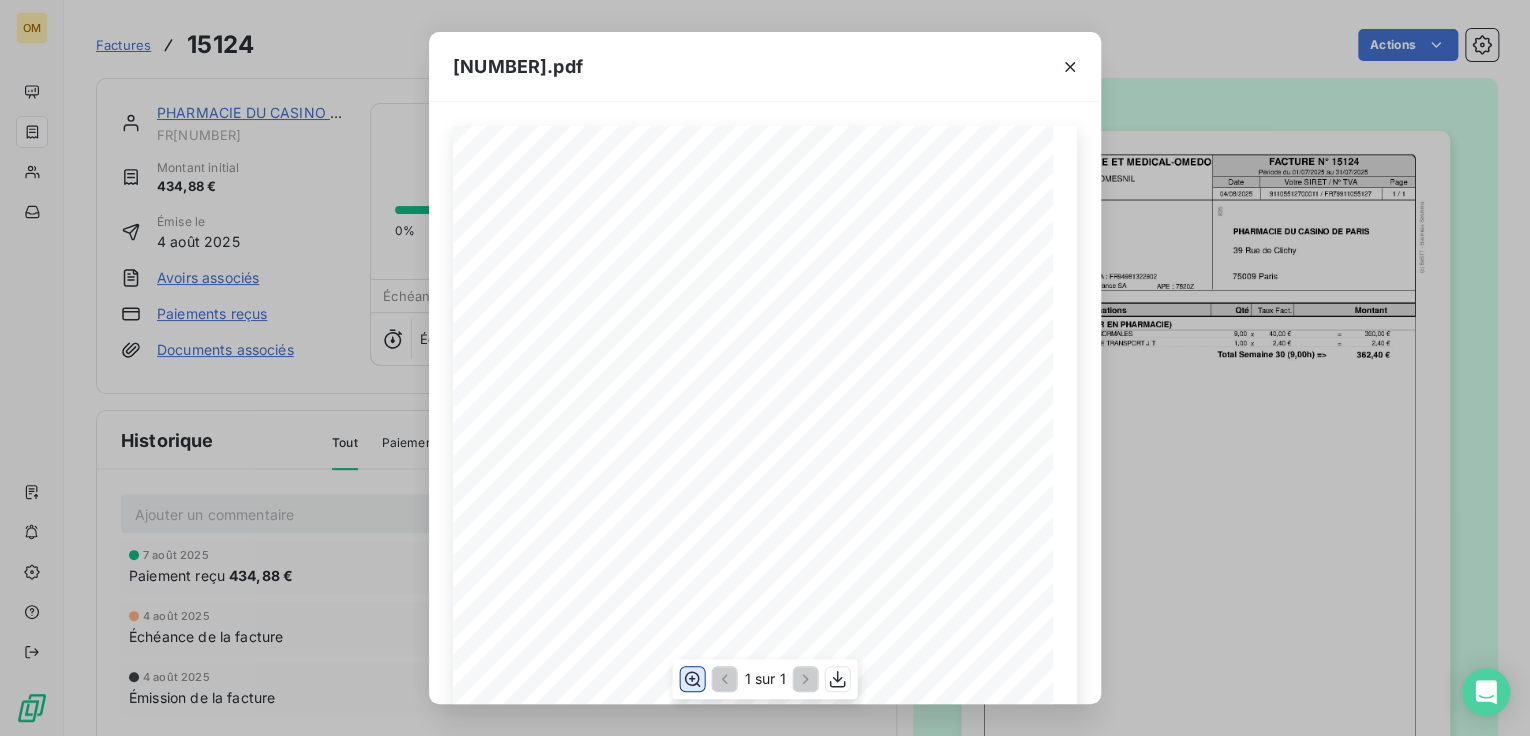 click 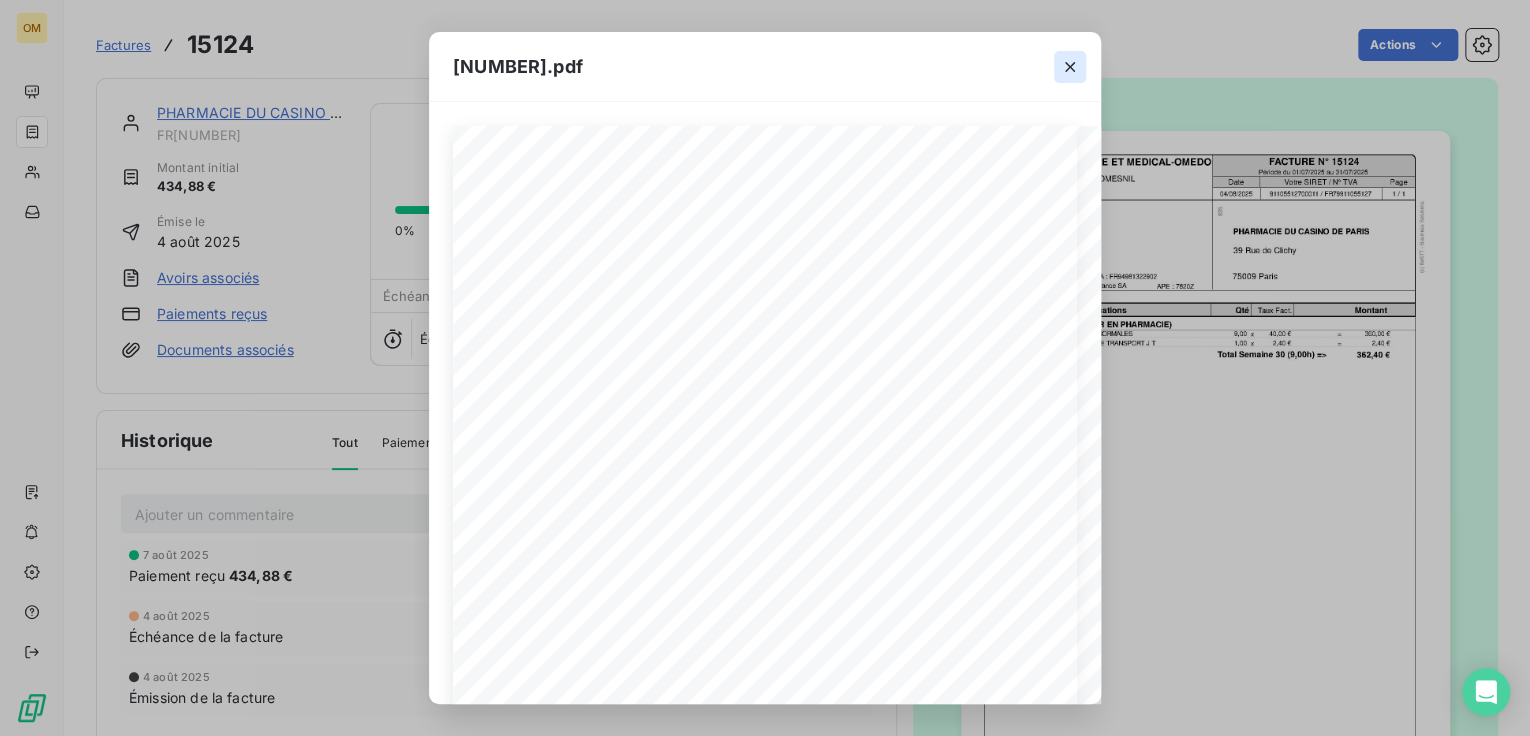 click 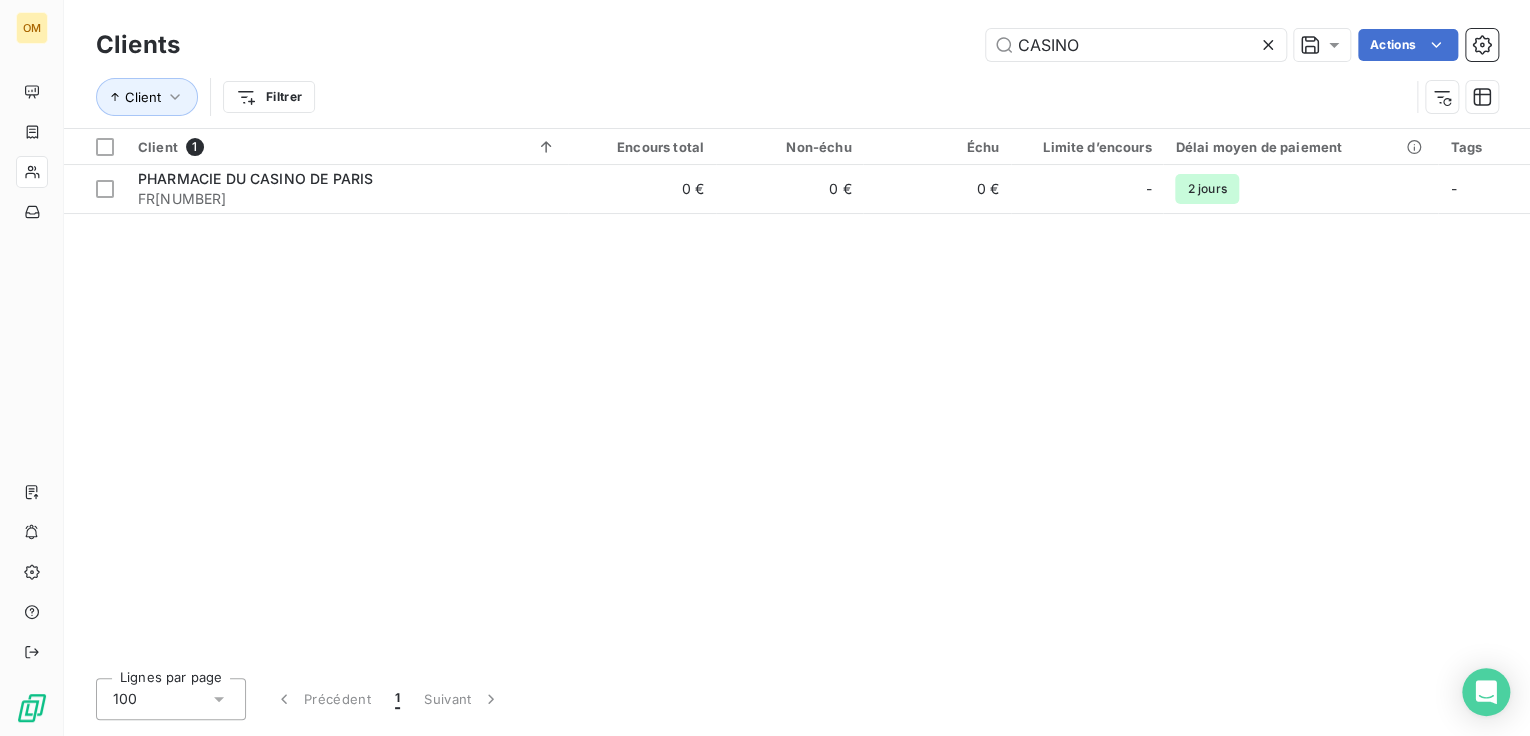 drag, startPoint x: 1120, startPoint y: 44, endPoint x: 789, endPoint y: 90, distance: 334.1811 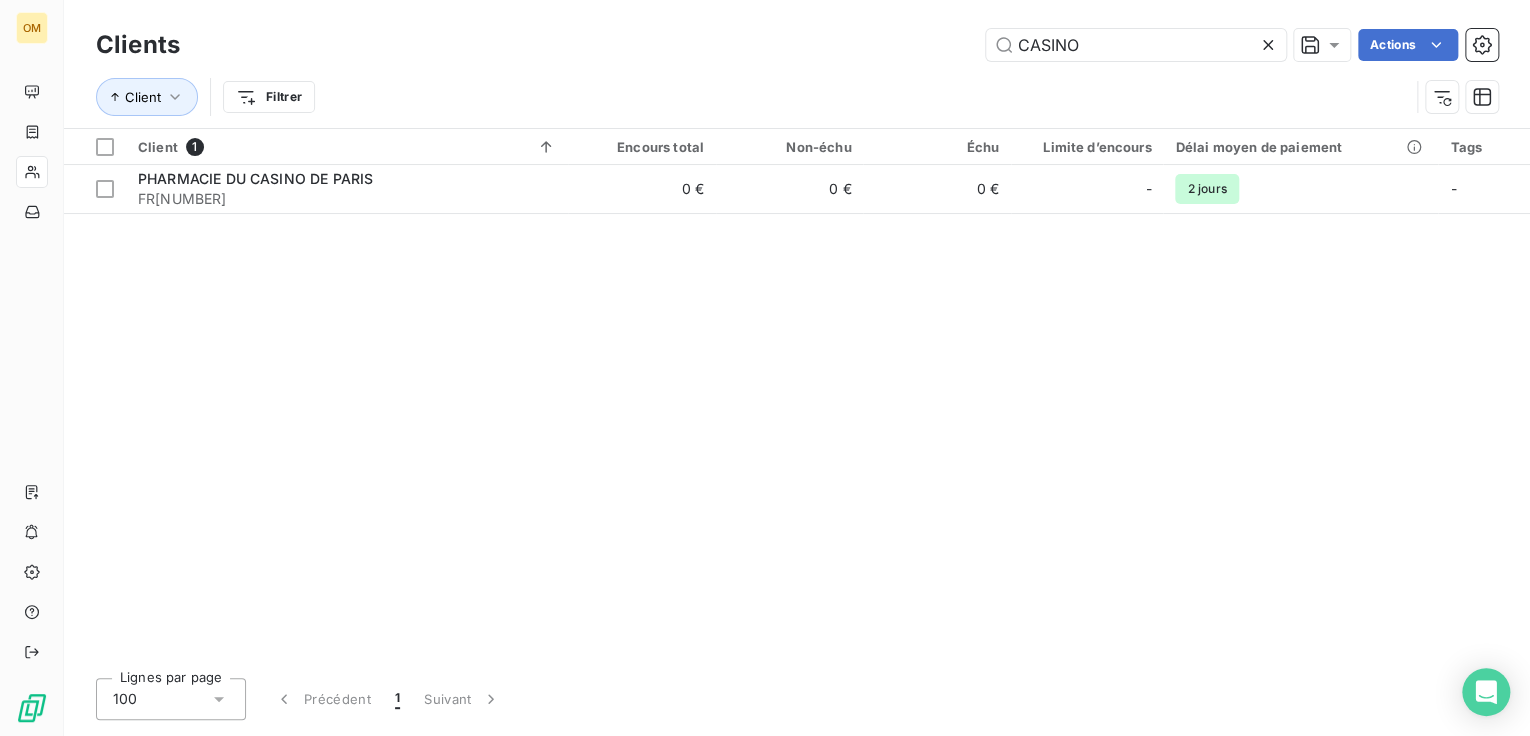 type on "B" 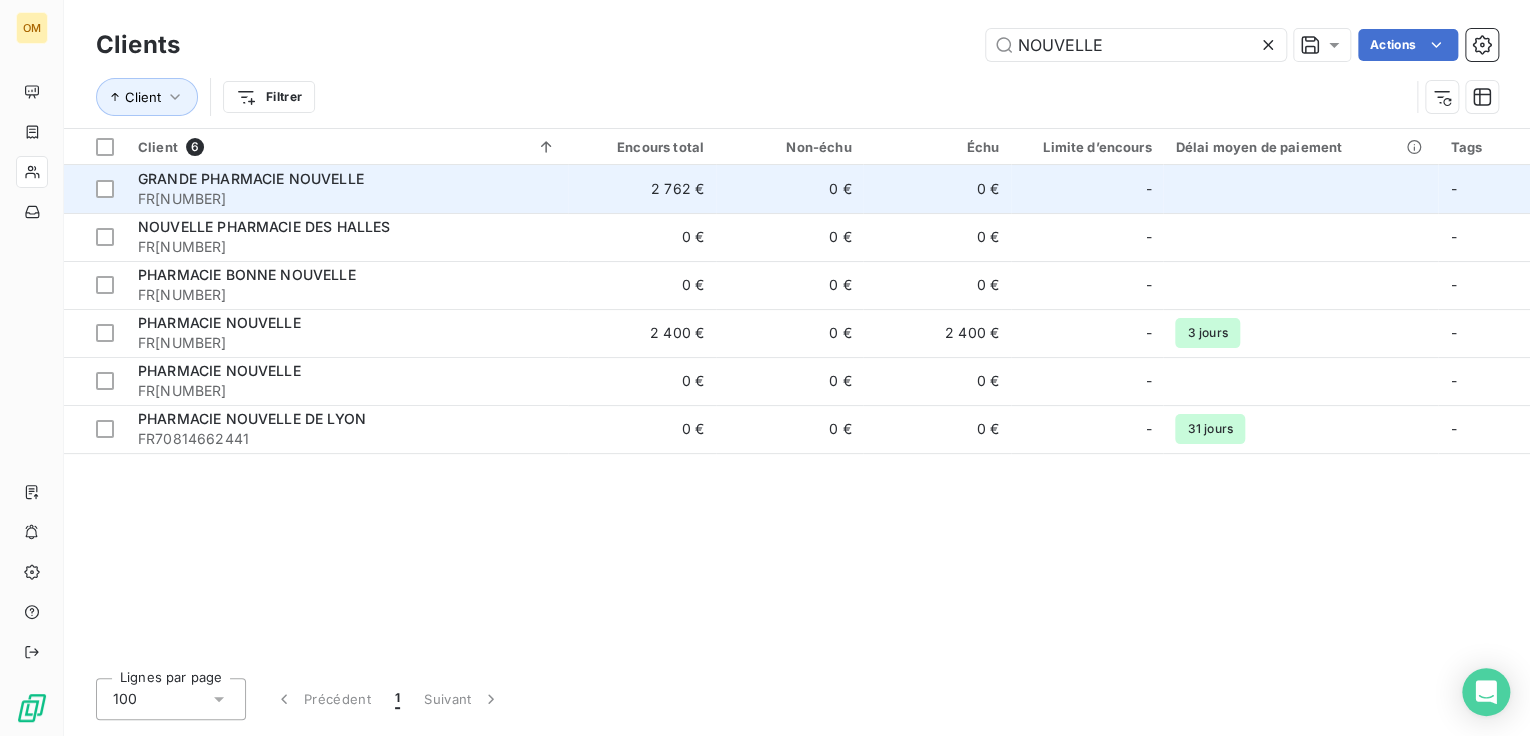 type on "NOUVELLE" 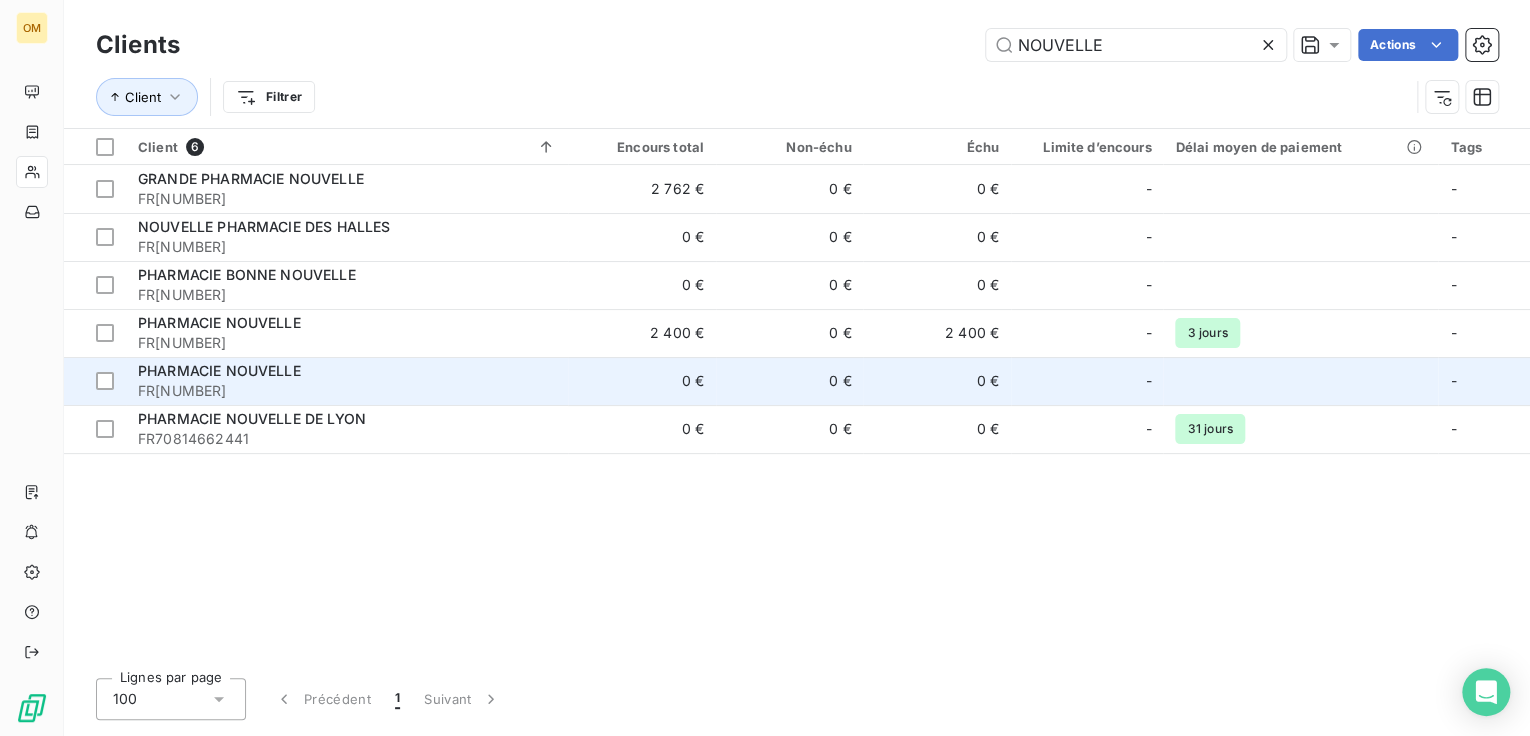 click on "PHARMACIE NOUVELLE" at bounding box center (219, 370) 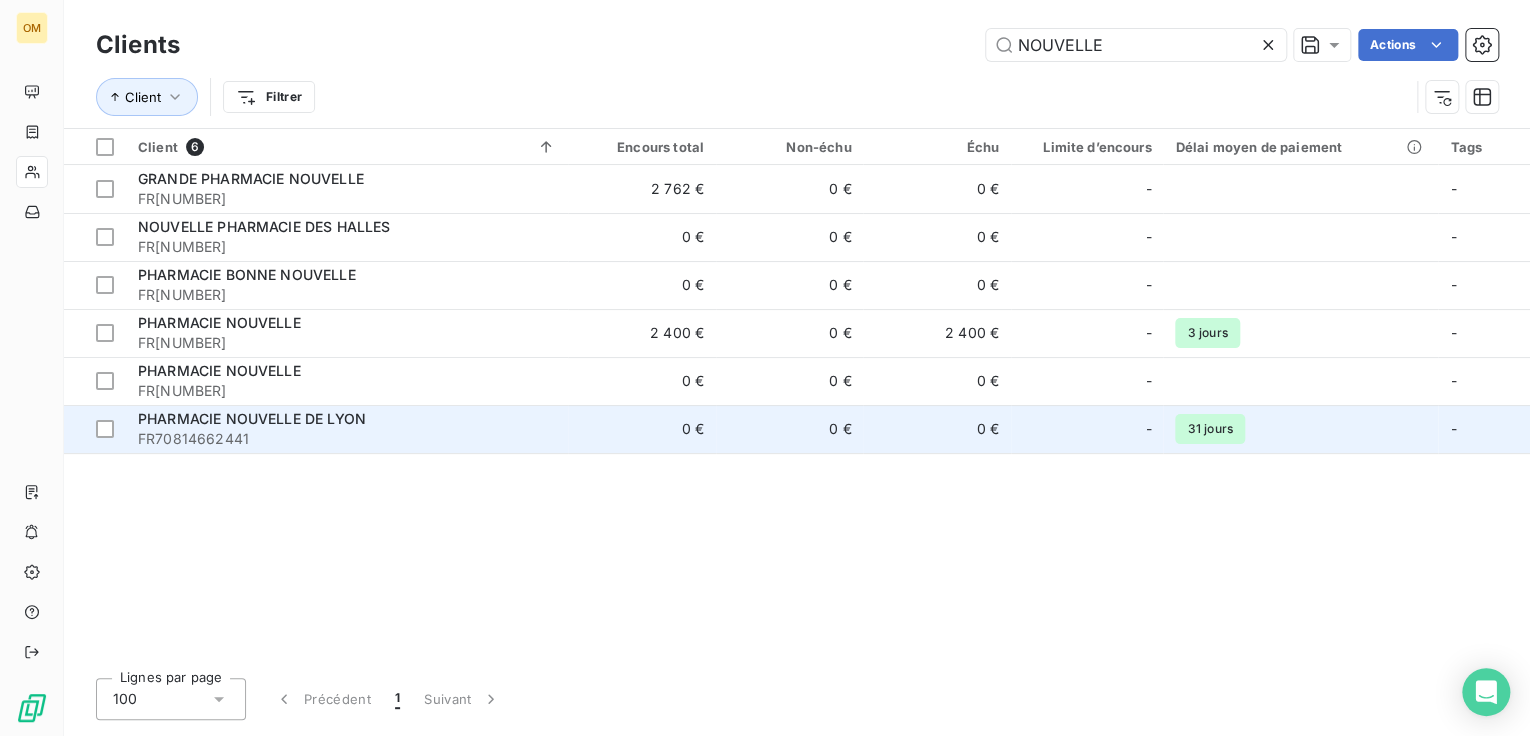 click on "PHARMACIE NOUVELLE DE LYON" at bounding box center [252, 418] 